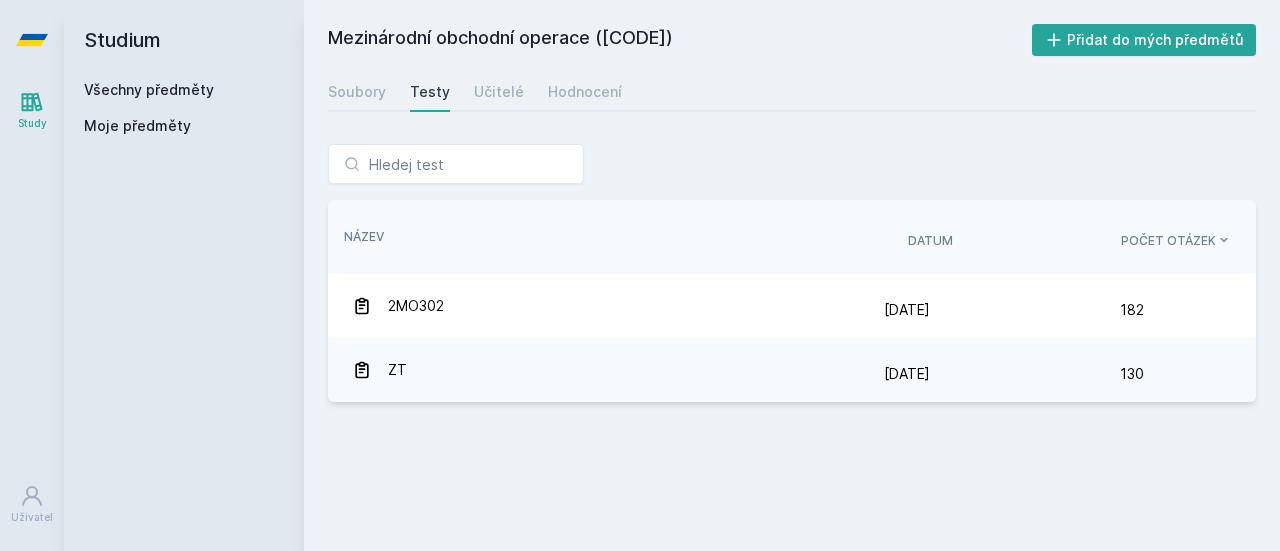 scroll, scrollTop: 0, scrollLeft: 0, axis: both 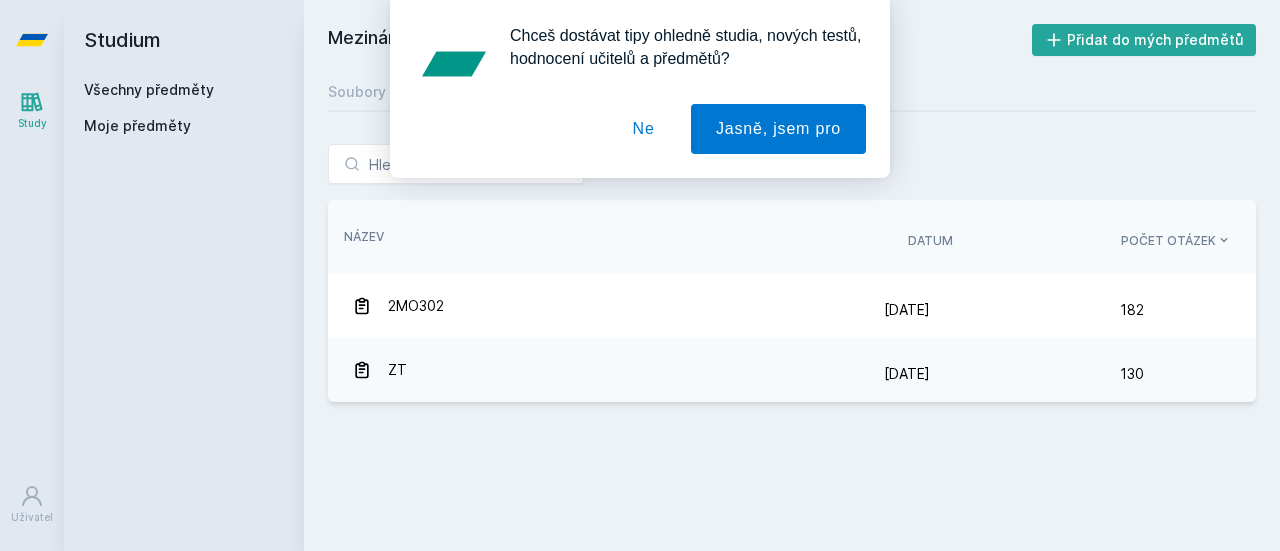 click on "Ne" at bounding box center (644, 129) 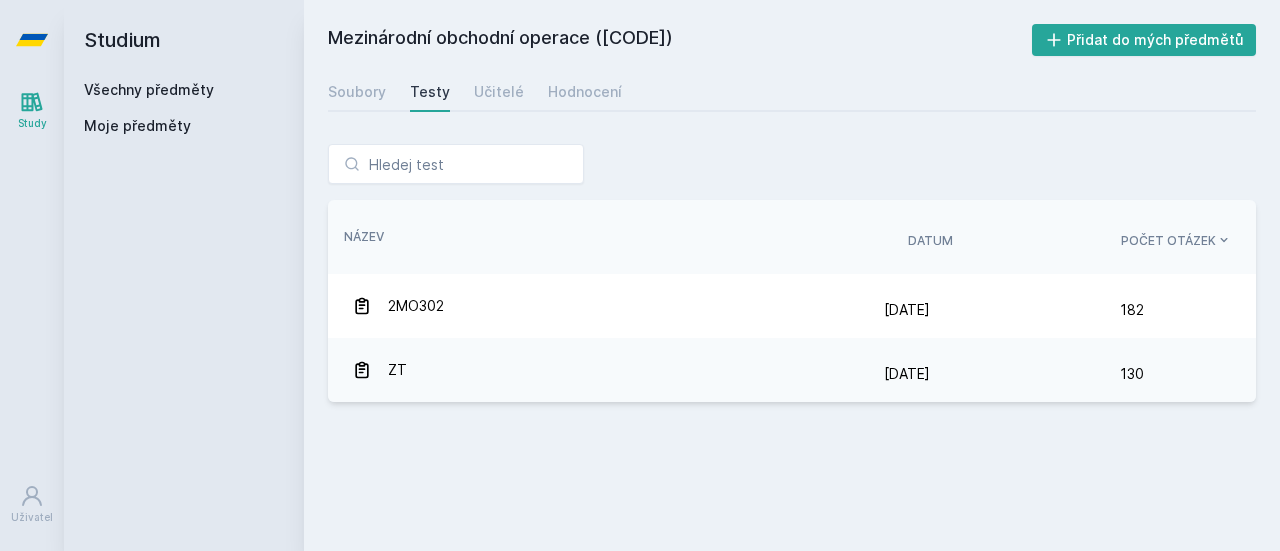 click on "Všechny předměty" at bounding box center (149, 89) 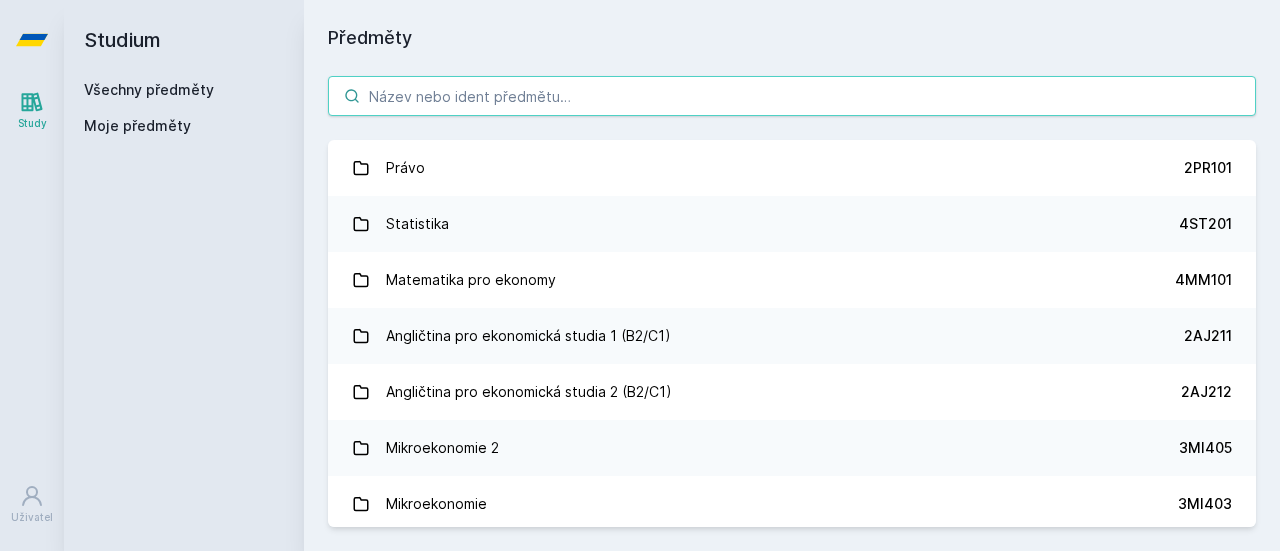 click at bounding box center (792, 96) 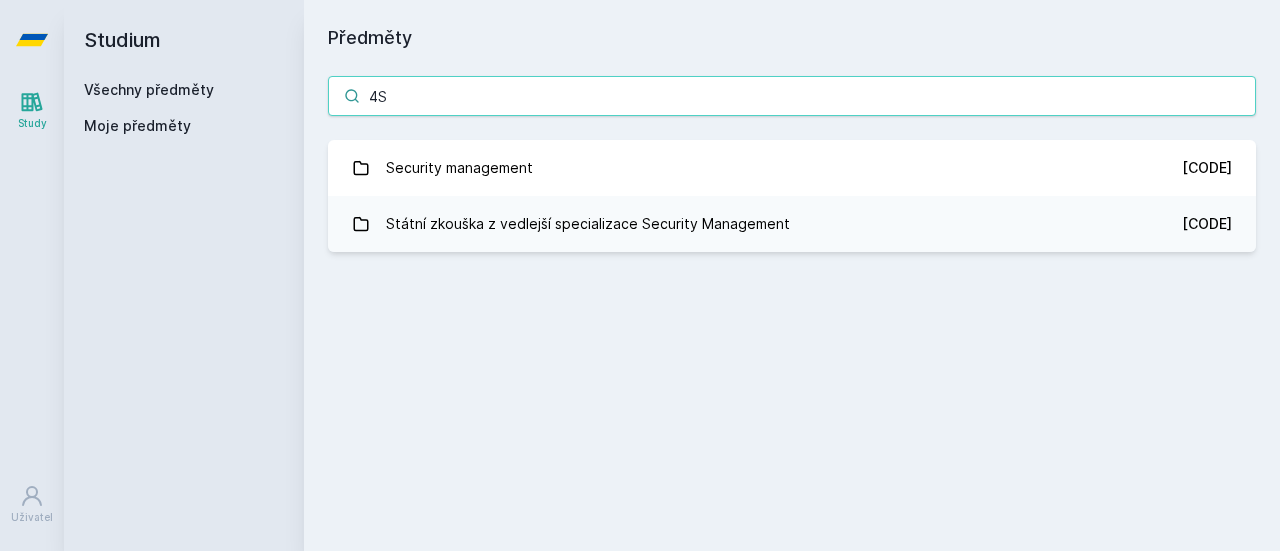 type on "4" 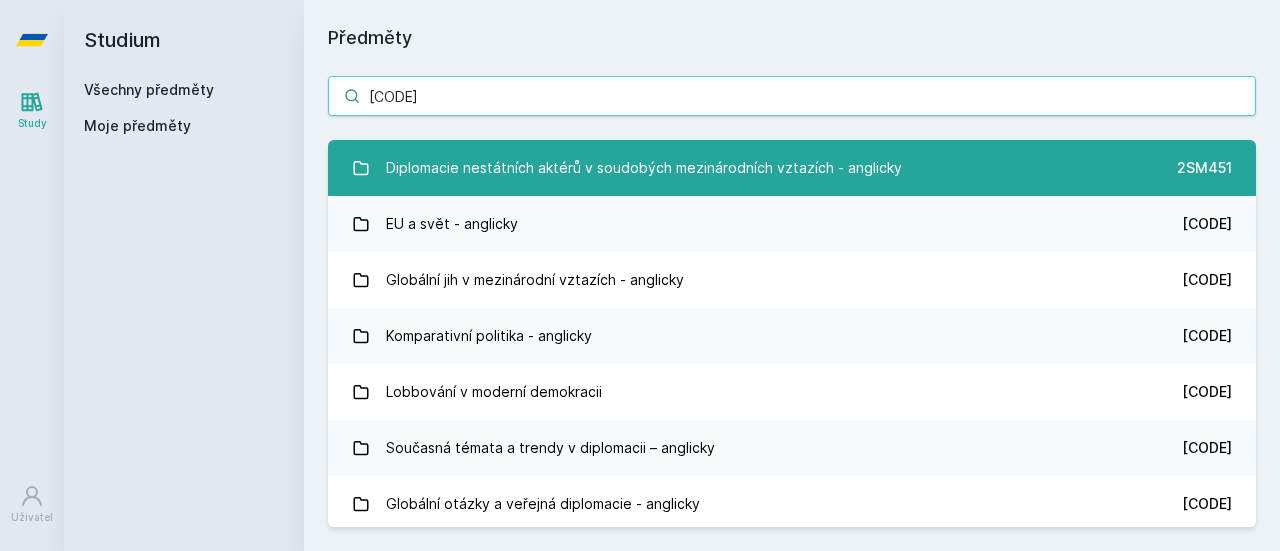 type on "[CODE]" 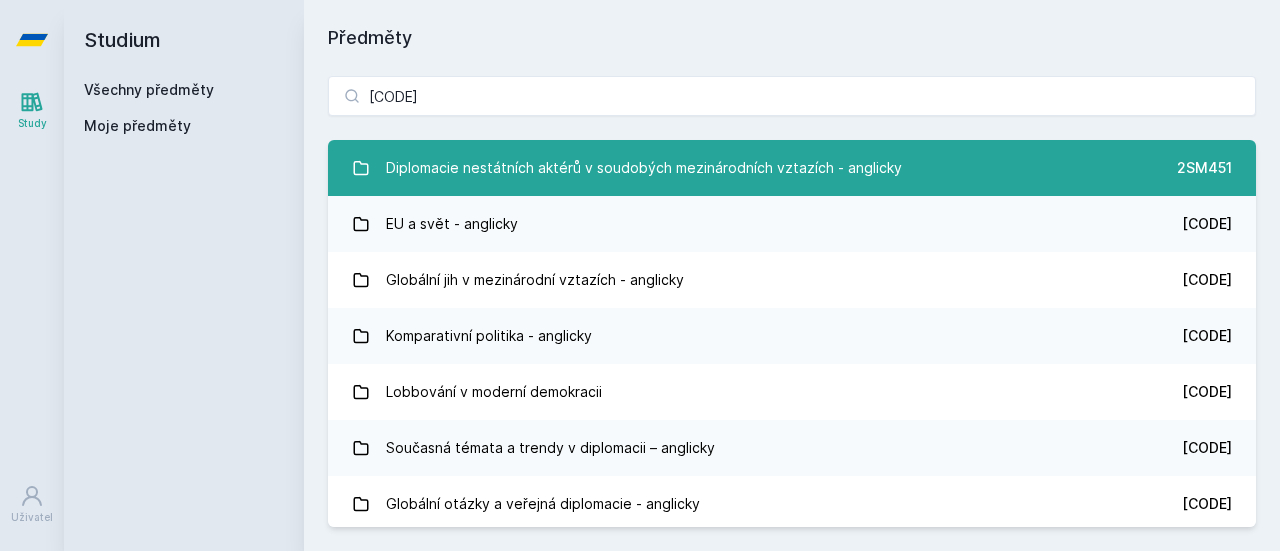 click on "Diplomacie nestátních aktérů v soudobých mezinárodních vztazích - anglicky" at bounding box center [644, 168] 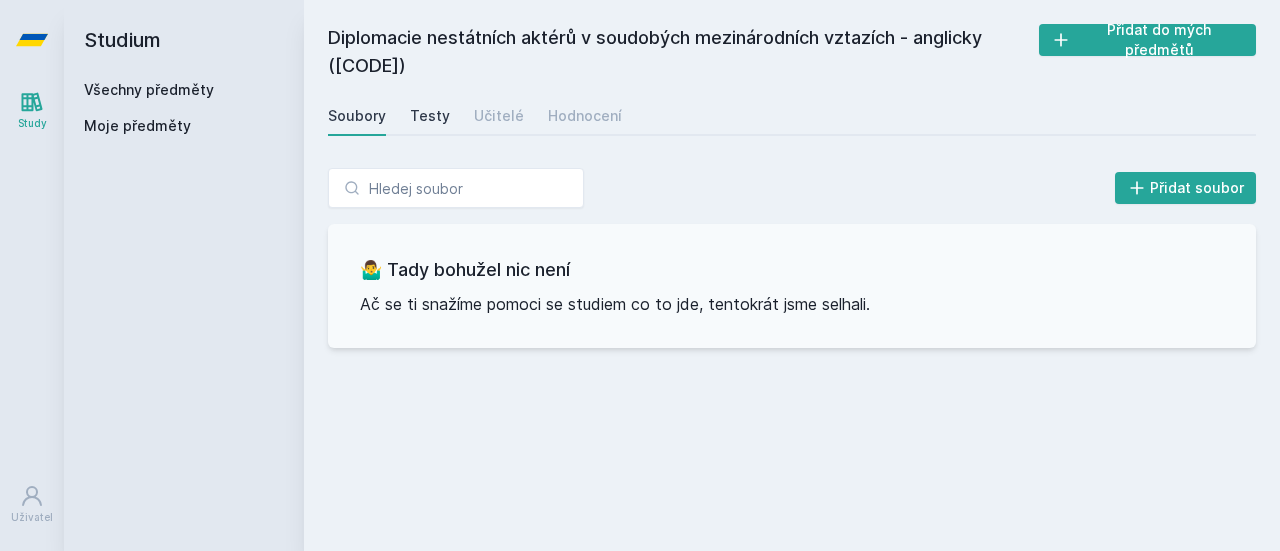 click on "Testy" at bounding box center [430, 116] 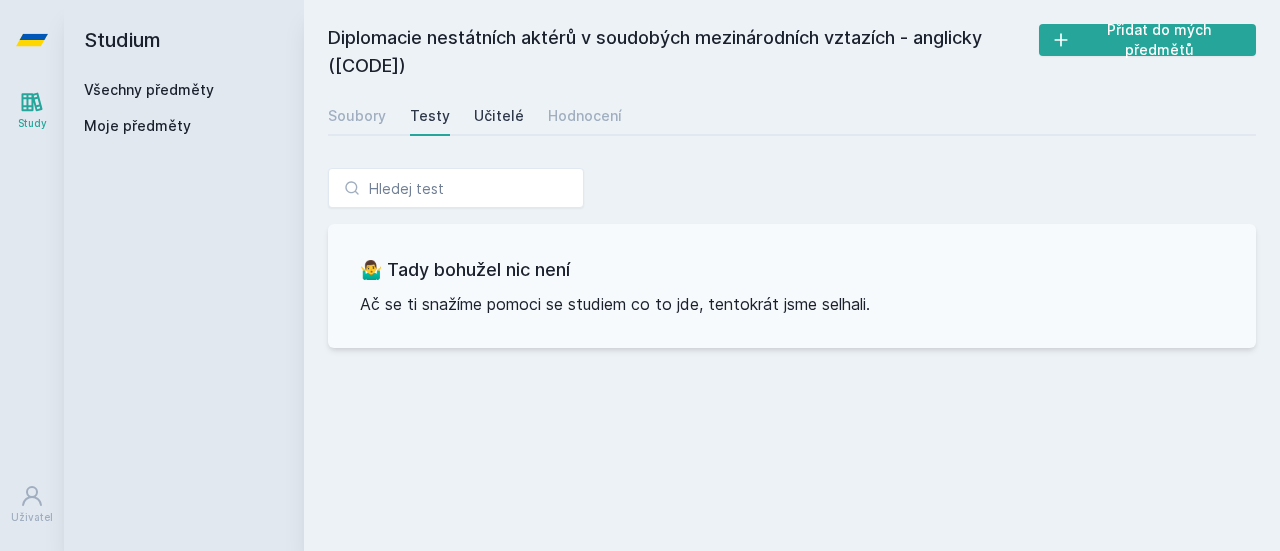click on "Učitelé" at bounding box center [499, 116] 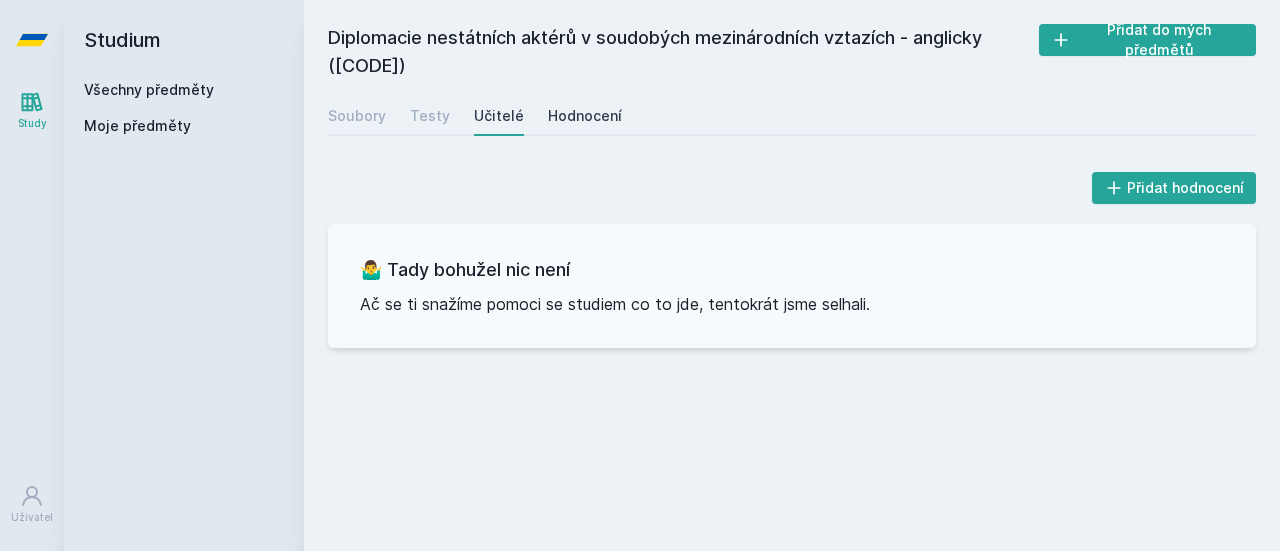 click on "Hodnocení" at bounding box center [585, 116] 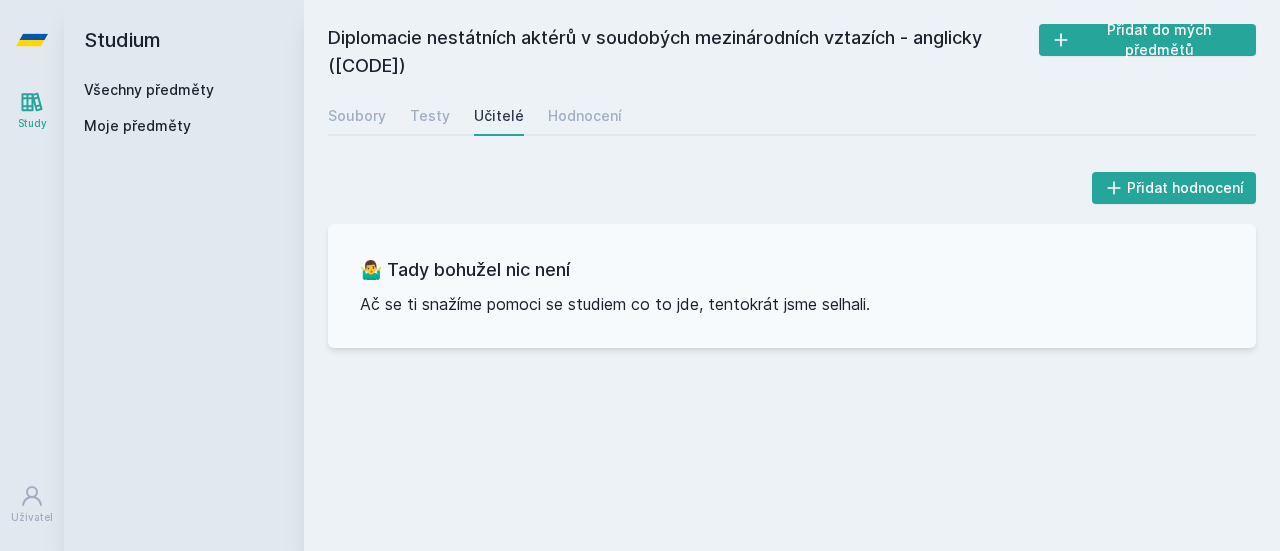 click on "Všechny předměty" at bounding box center (149, 89) 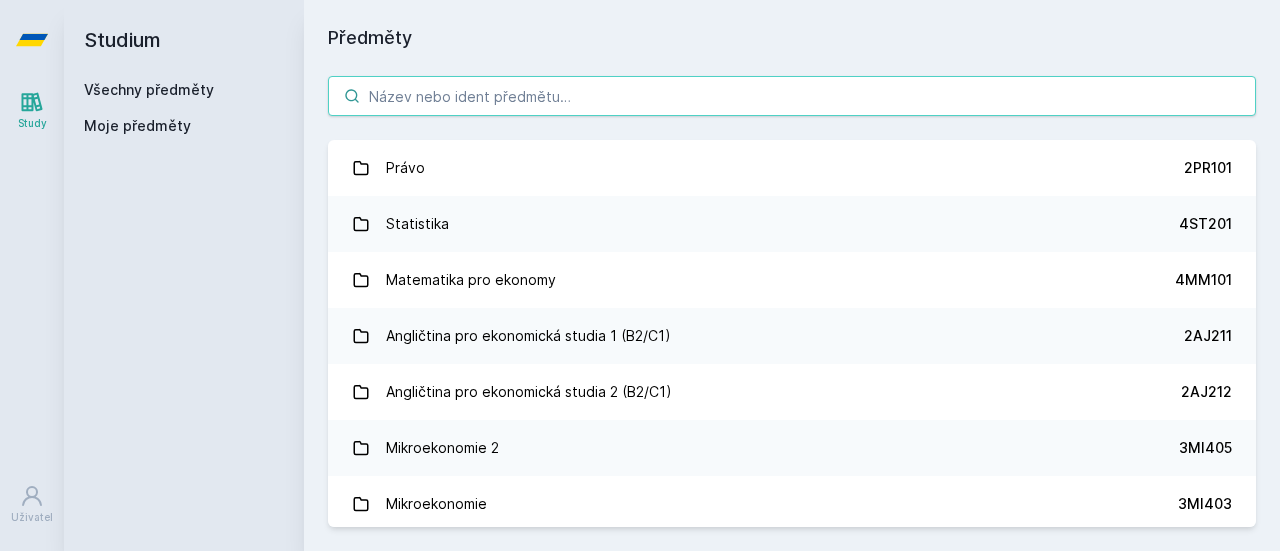 click at bounding box center [792, 96] 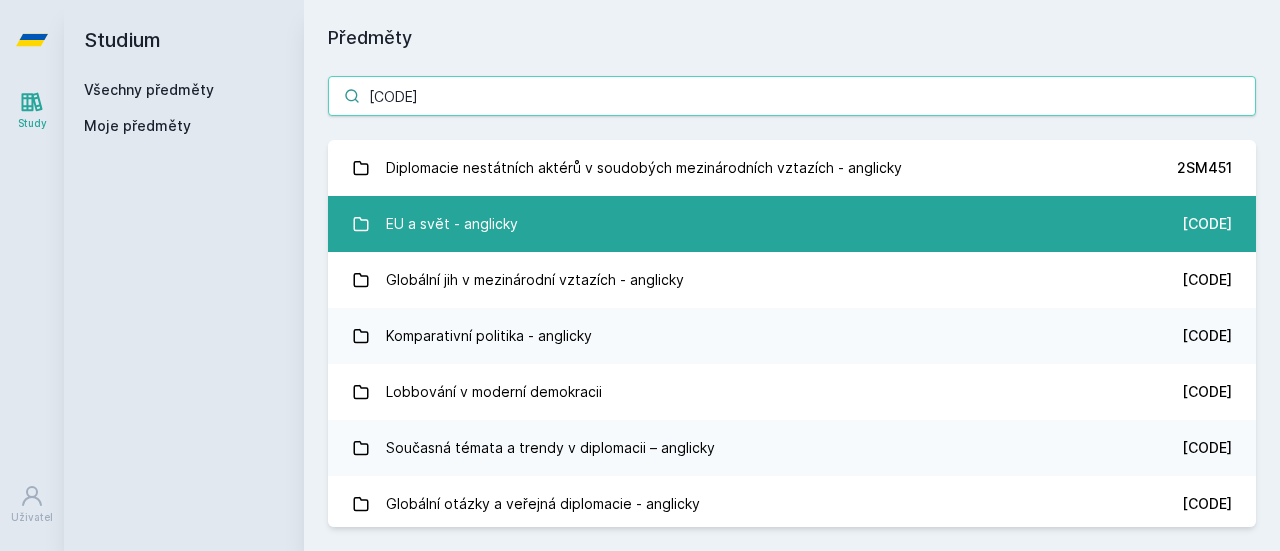 type on "[CODE]" 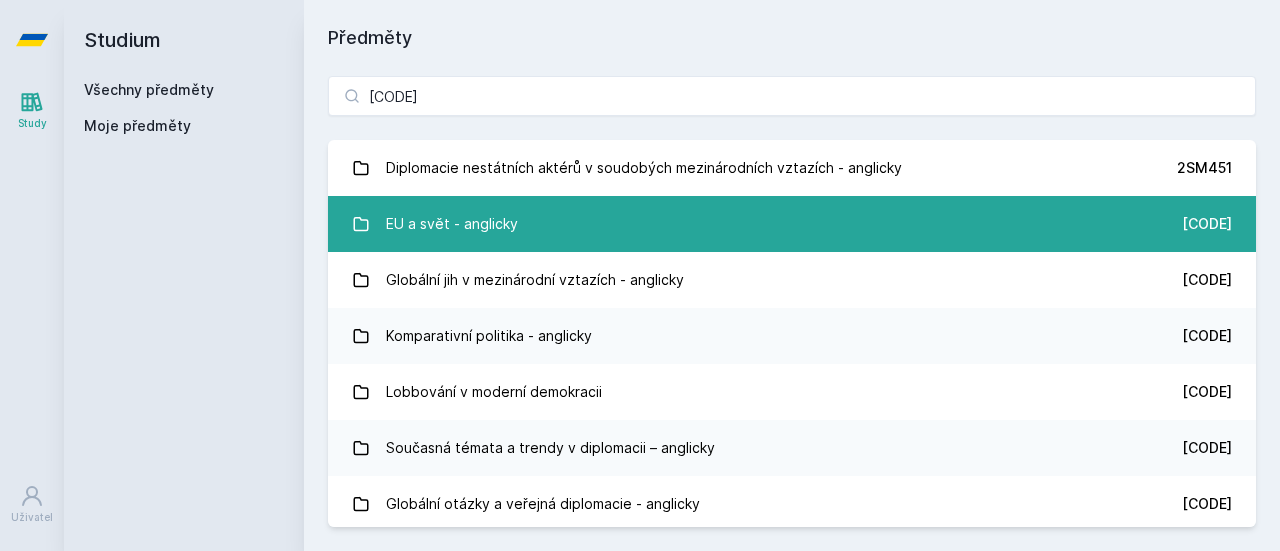 click on "EU a svět - anglicky   [CODE]" at bounding box center [792, 224] 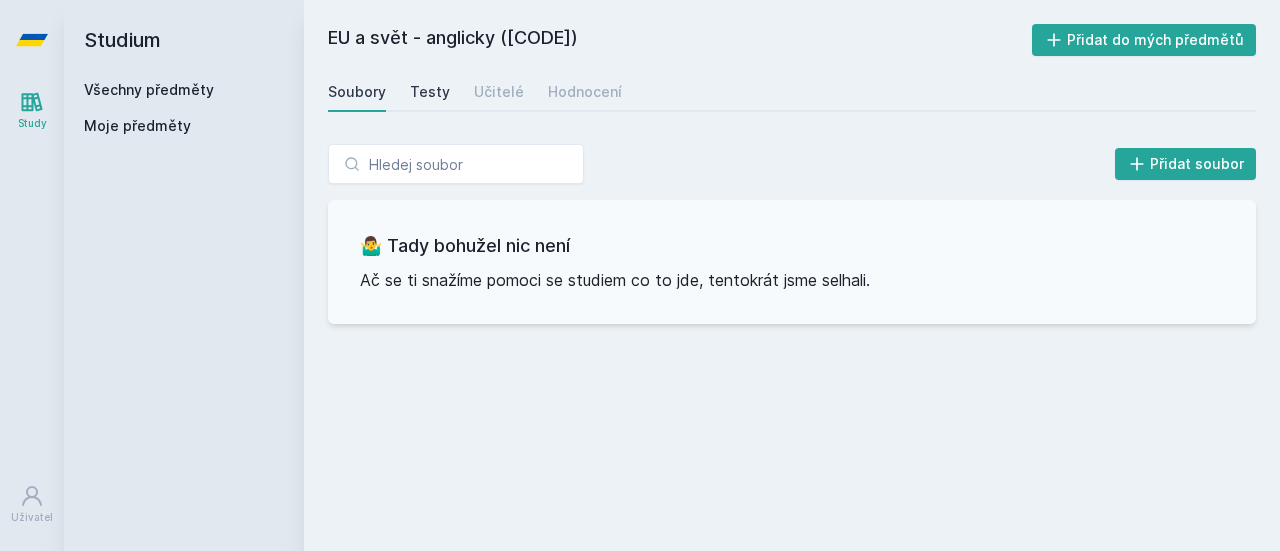 click on "Testy" at bounding box center (430, 92) 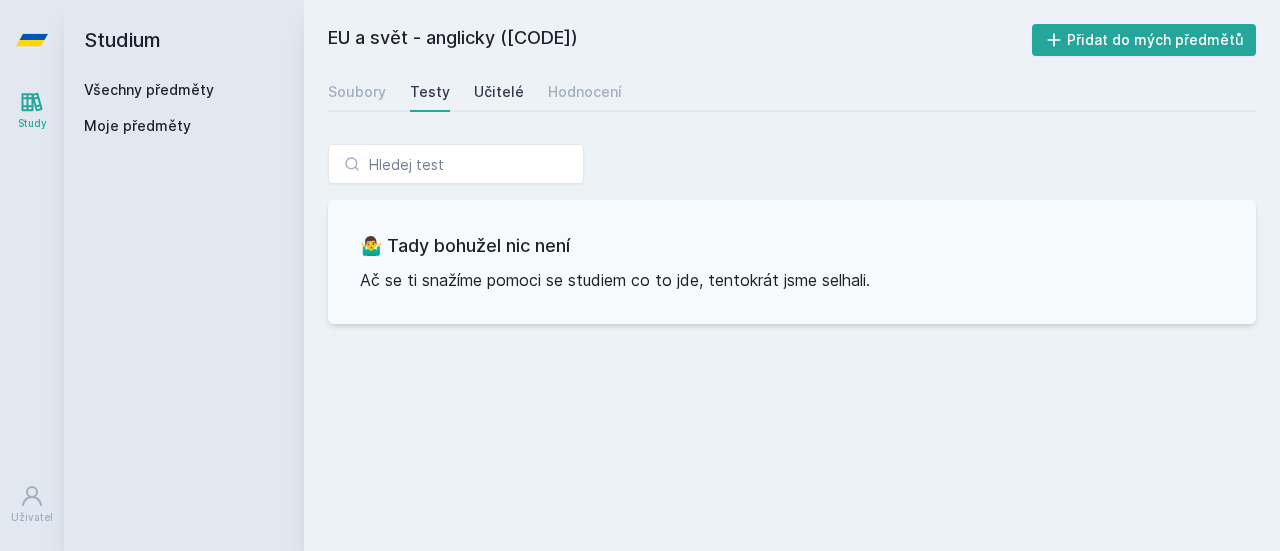 click on "Učitelé" at bounding box center (499, 92) 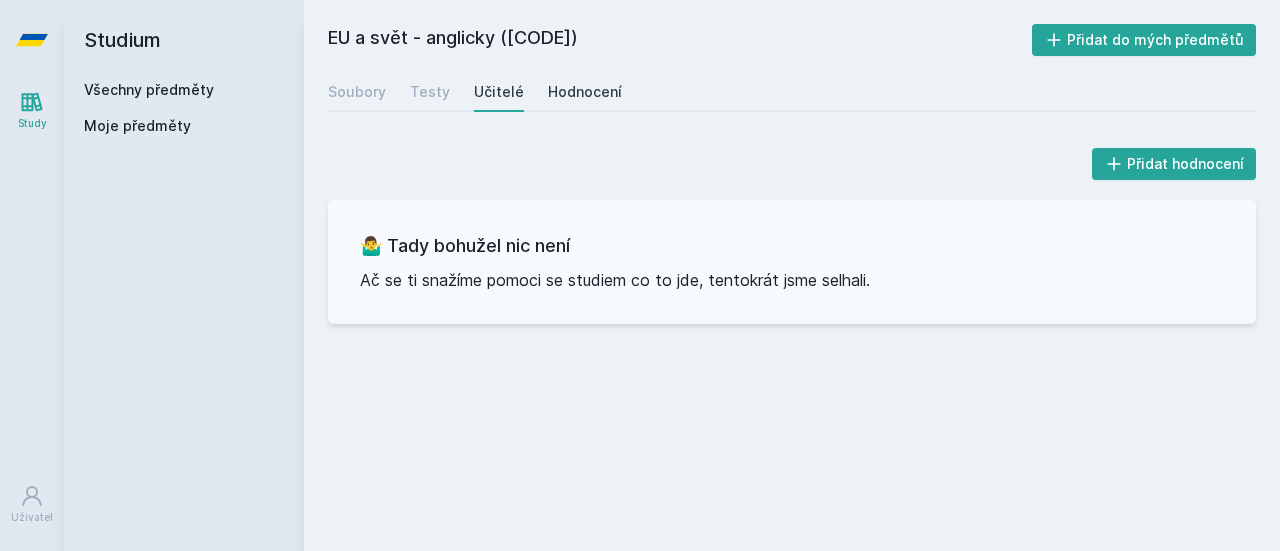 click on "Hodnocení" at bounding box center (585, 92) 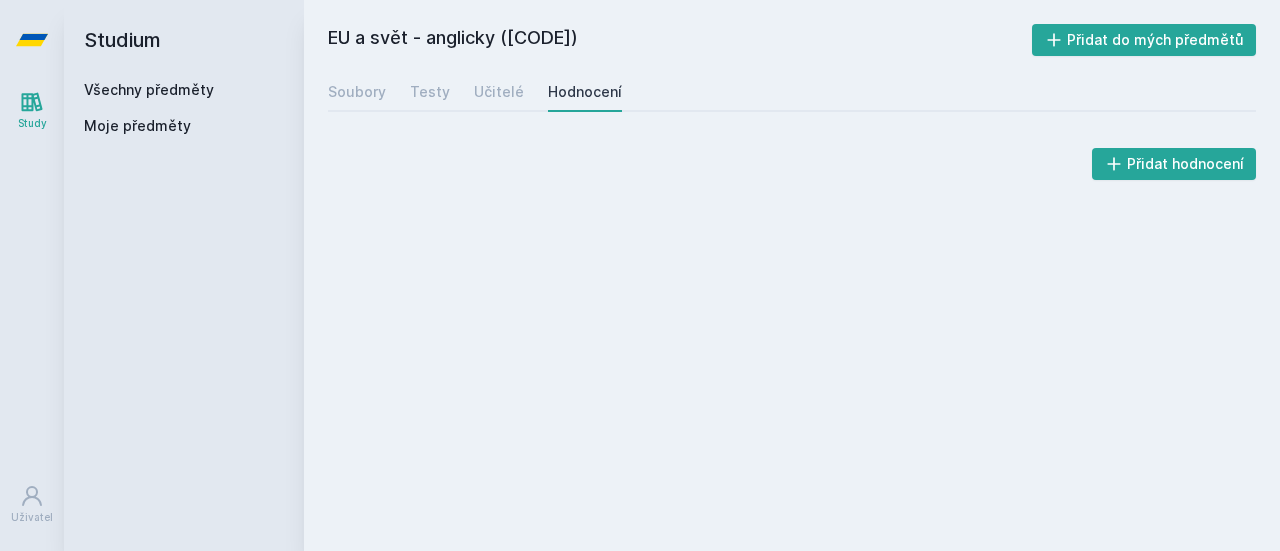 click on "Všechny předměty" at bounding box center (149, 89) 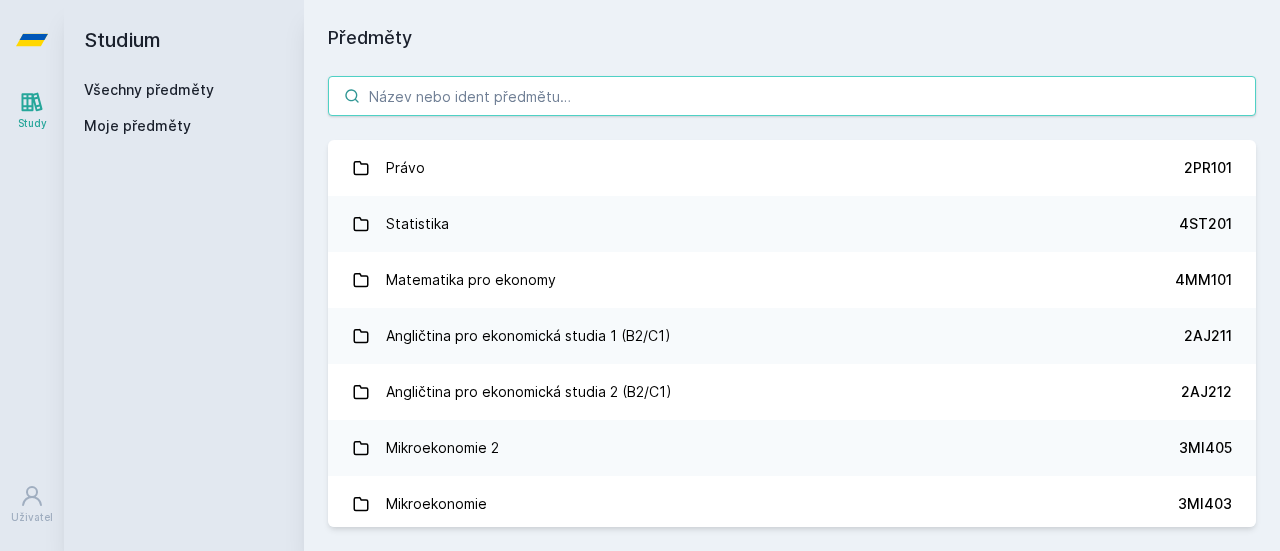 click at bounding box center [792, 96] 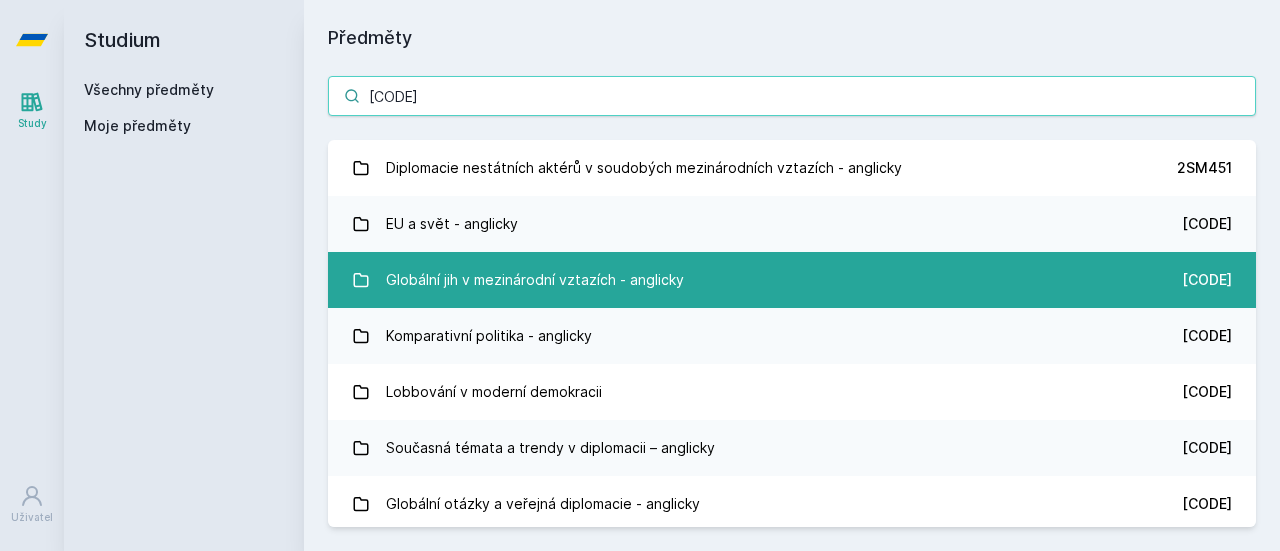 type on "[CODE]" 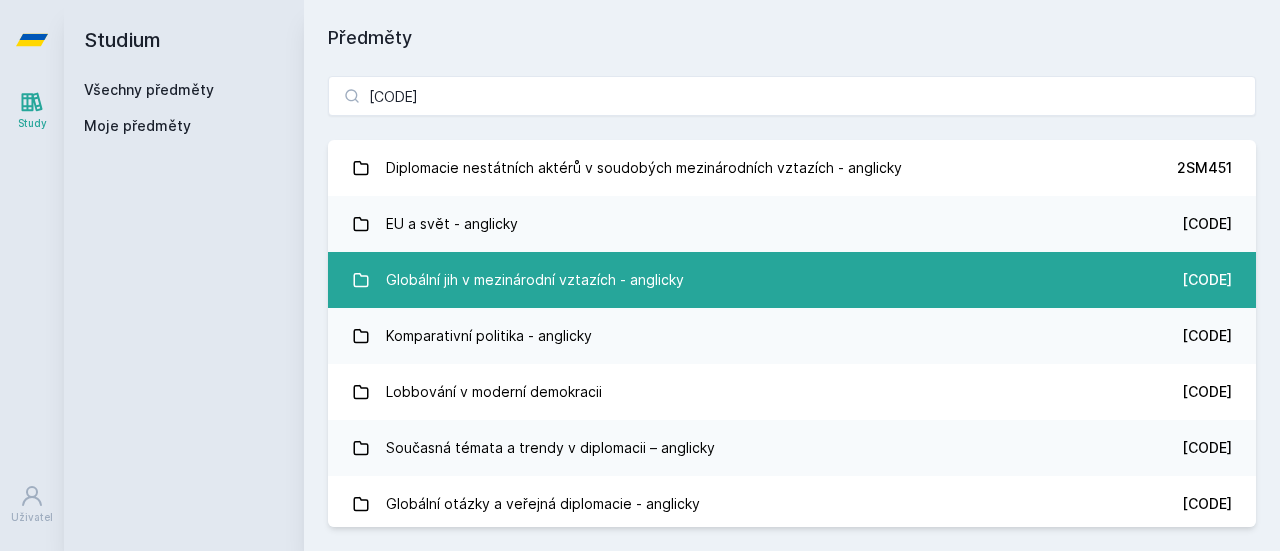 click on "Globální jih v mezinárodní vztazích - anglicky" at bounding box center [535, 280] 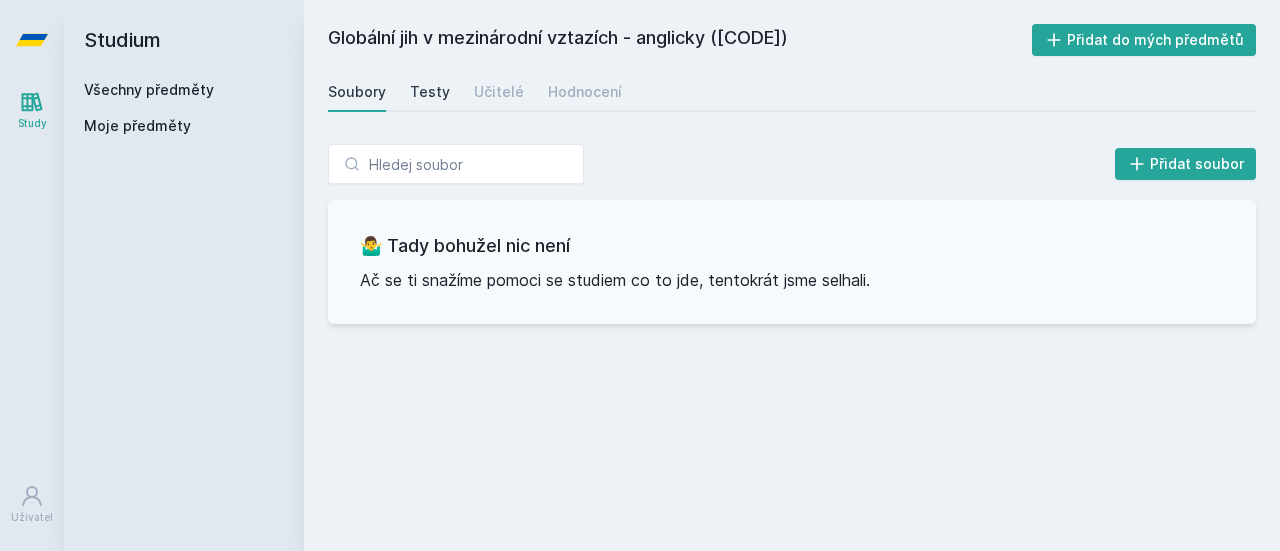 click on "Testy" at bounding box center [430, 92] 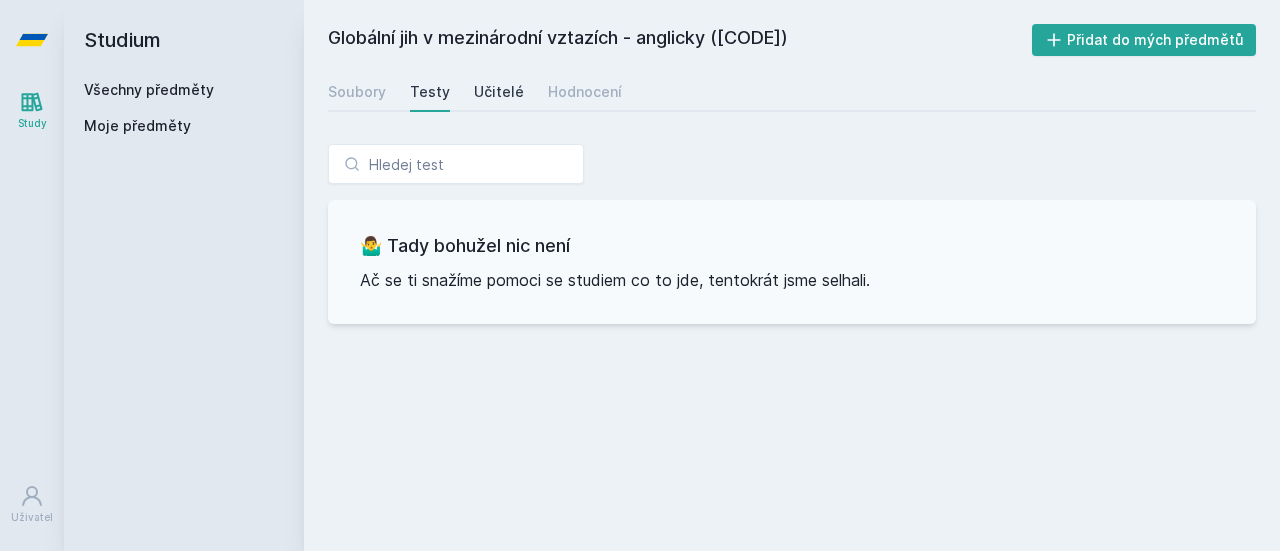 click on "Učitelé" at bounding box center [499, 92] 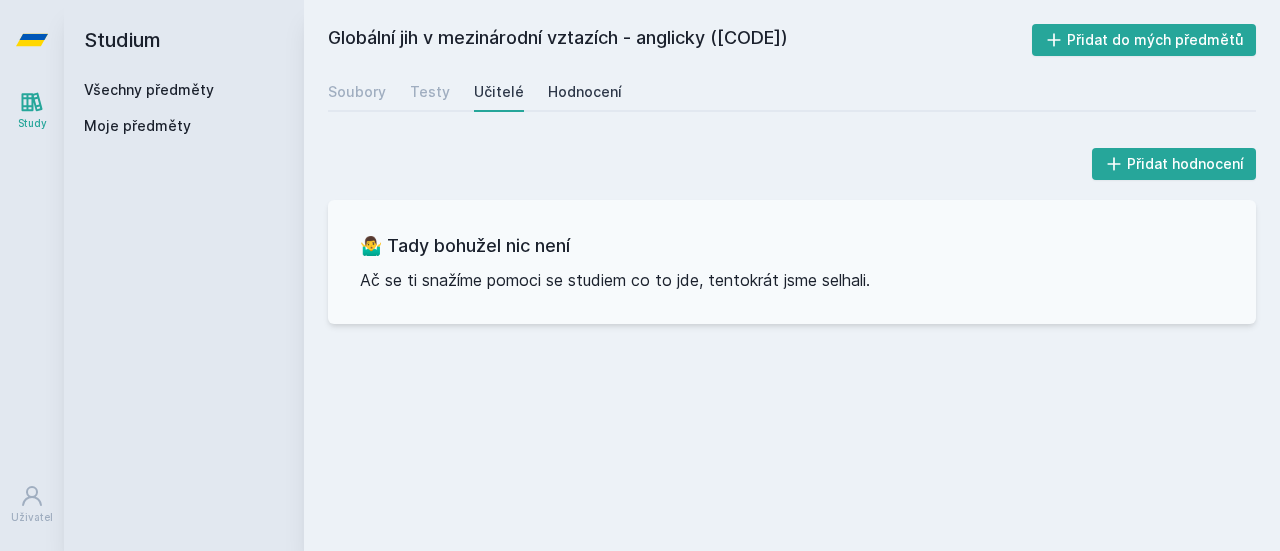 click on "Hodnocení" at bounding box center (585, 92) 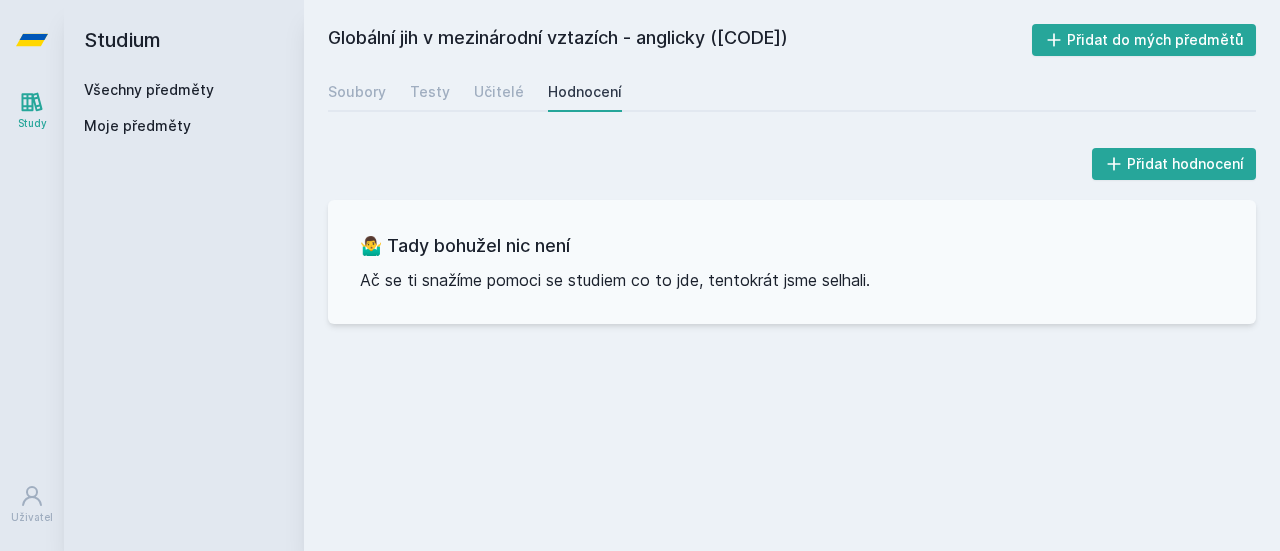 click on "Všechny předměty" at bounding box center (149, 89) 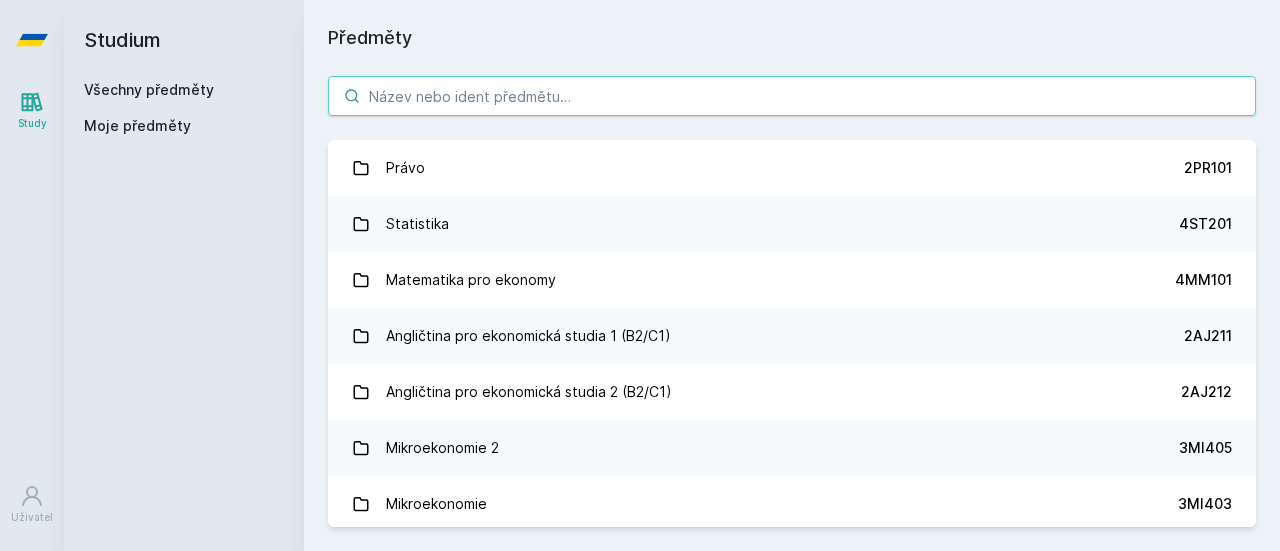 click at bounding box center [792, 96] 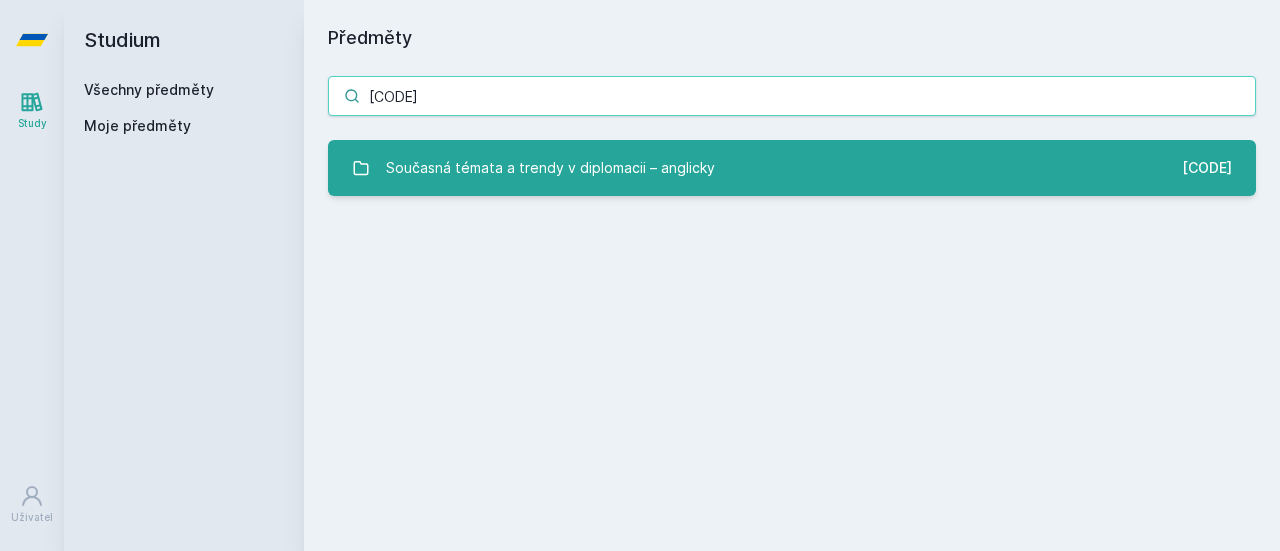 type on "[CODE]" 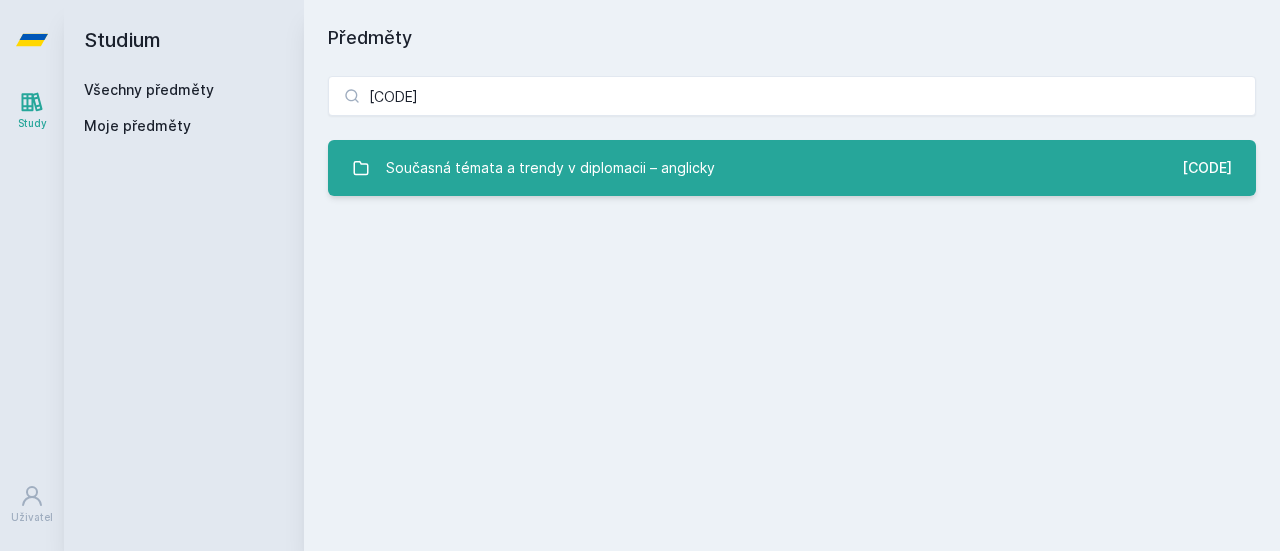 click on "Současná témata a trendy v diplomacii – anglicky" at bounding box center [550, 168] 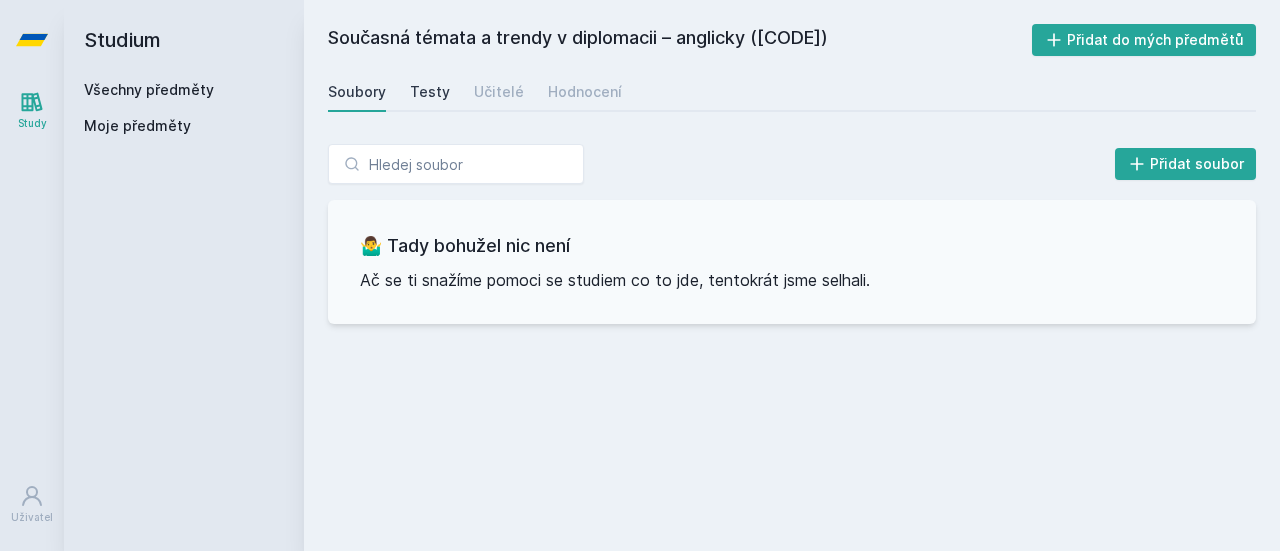 click on "Testy" at bounding box center (430, 92) 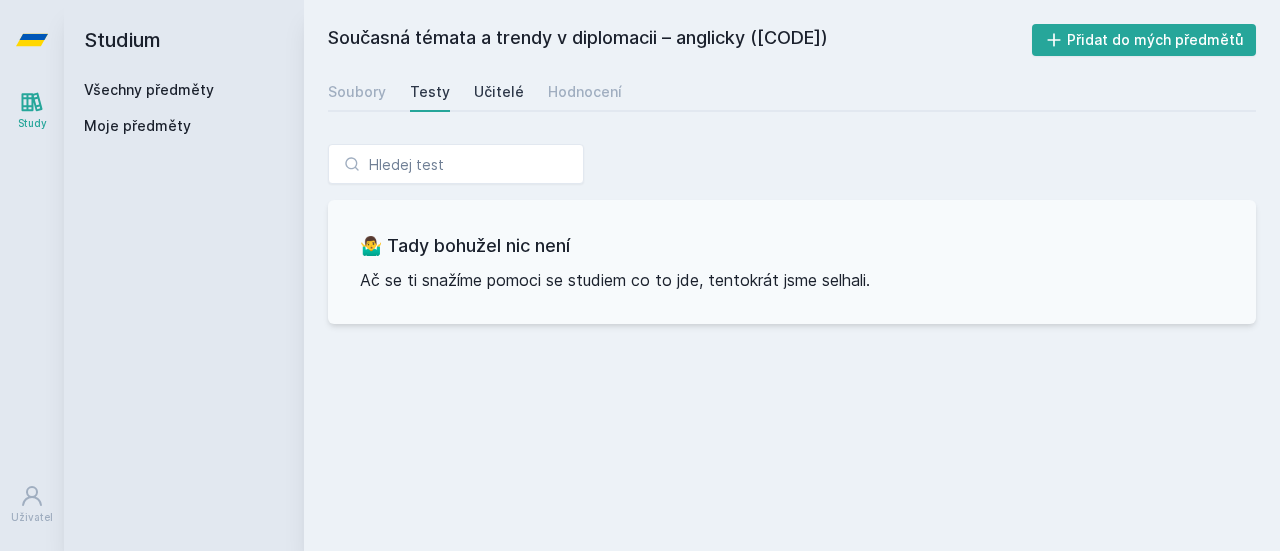 click on "Učitelé" at bounding box center (499, 92) 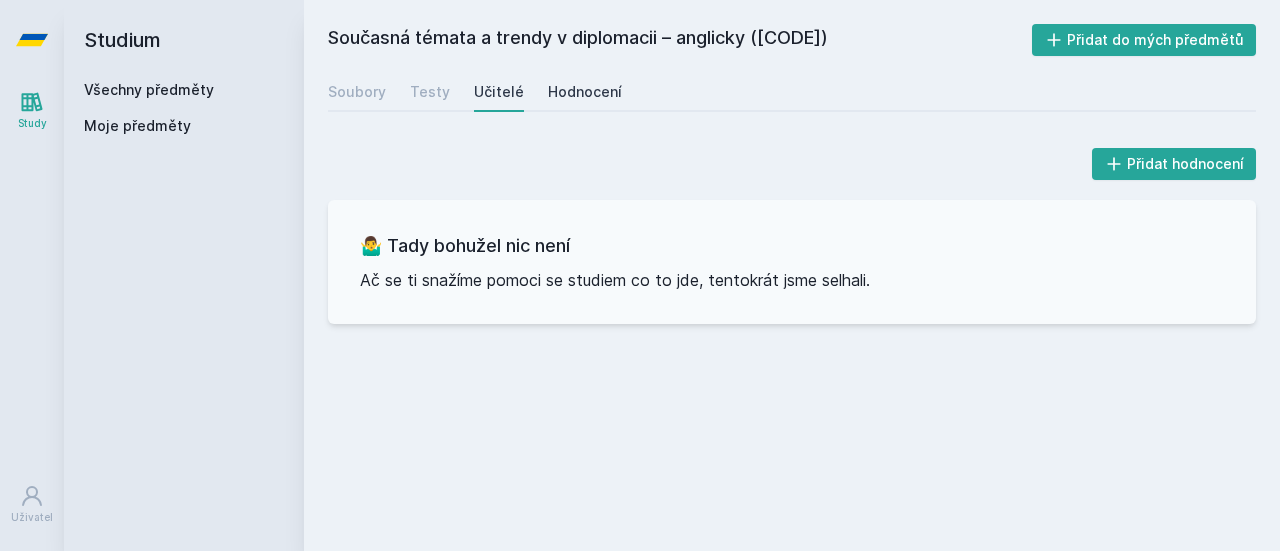 click on "Hodnocení" at bounding box center (585, 92) 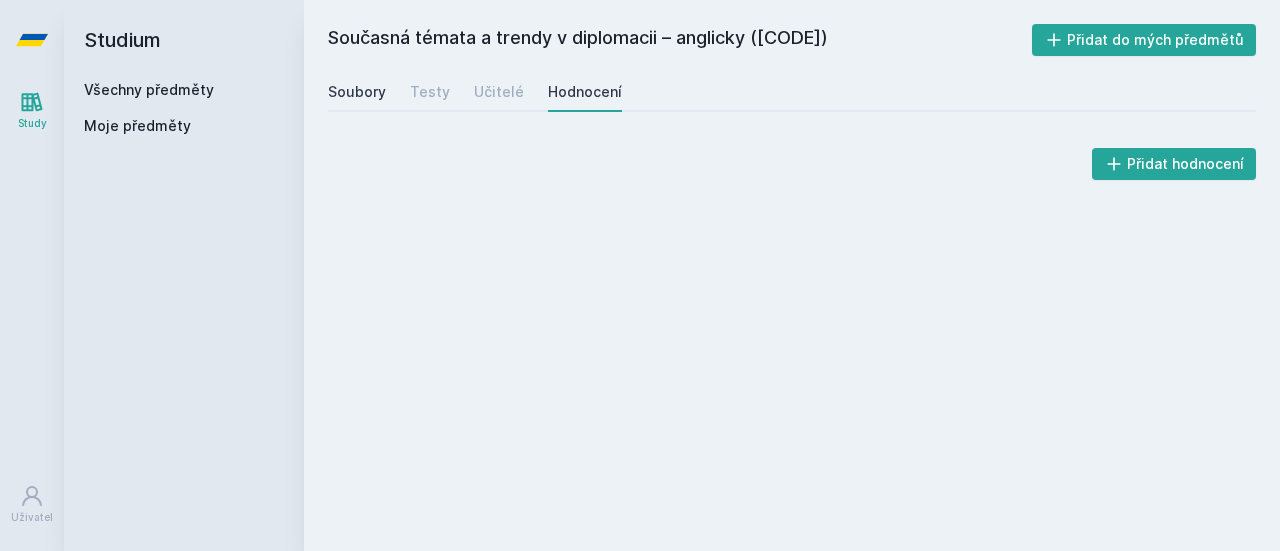 click on "Soubory" at bounding box center (357, 92) 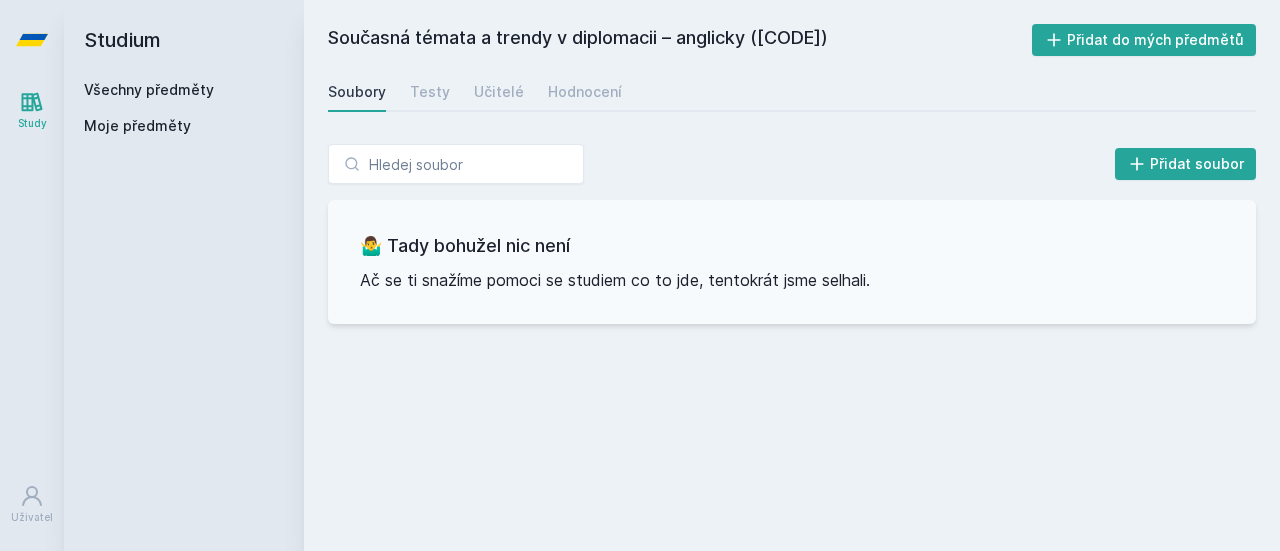 click on "Všechny předměty" at bounding box center [149, 89] 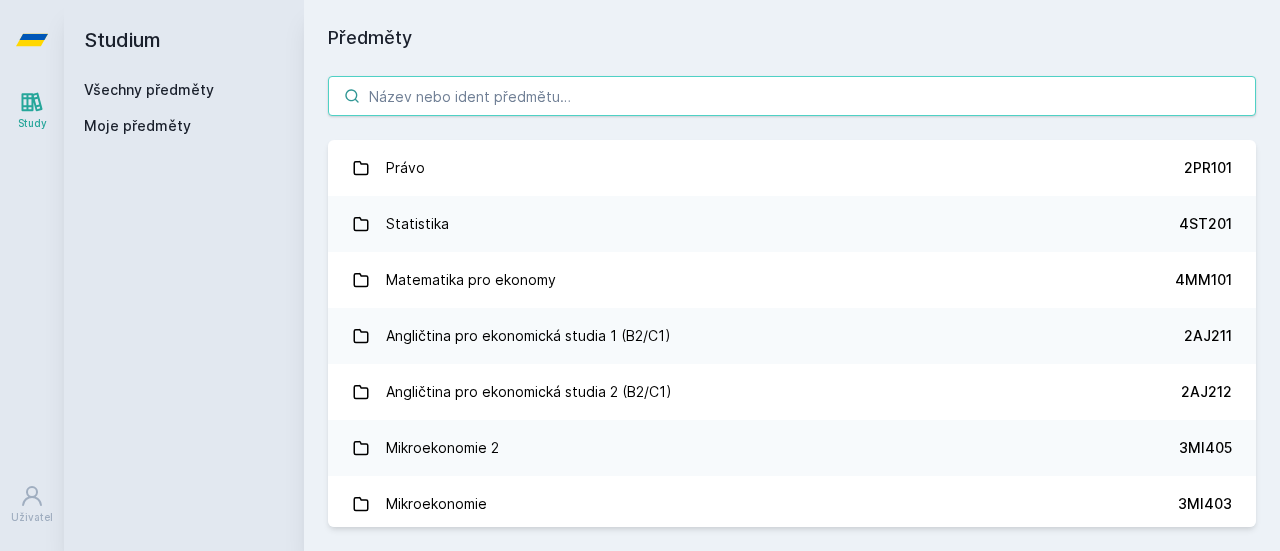 click at bounding box center (792, 96) 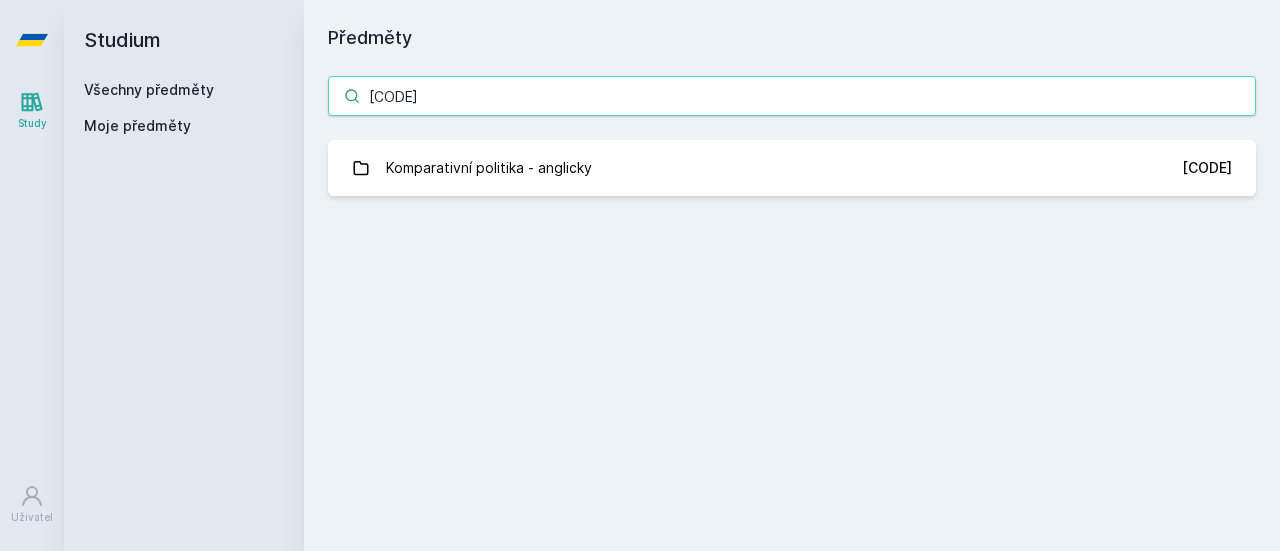 type on "[CODE]" 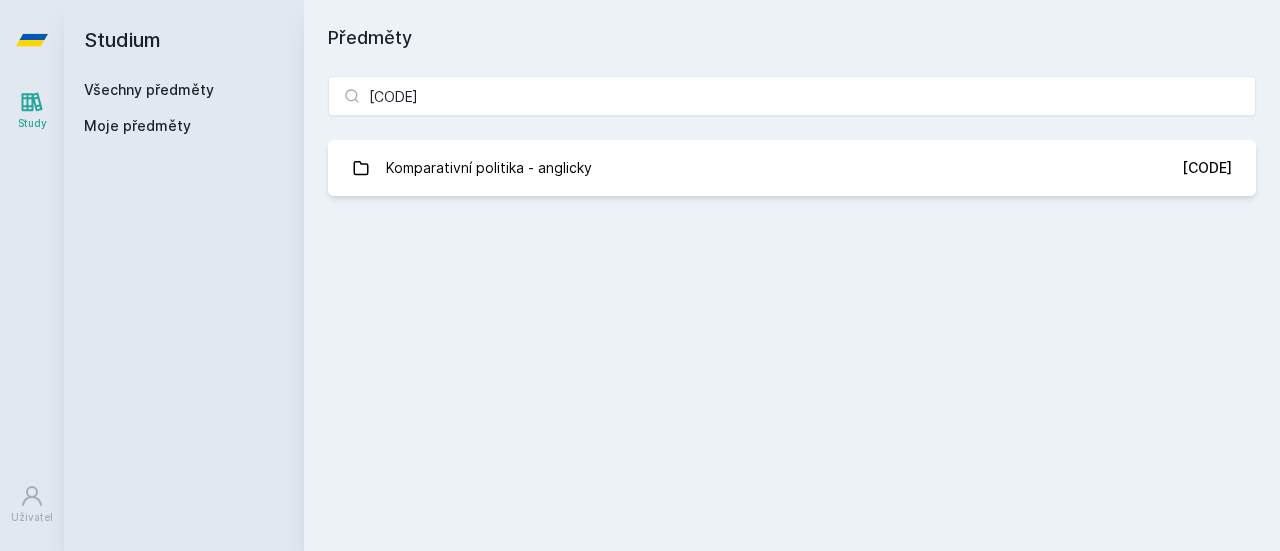 click on "[CODE]         Komparativní politika - anglicky   [CODE]         Jejda, něco se pokazilo." at bounding box center (792, 136) 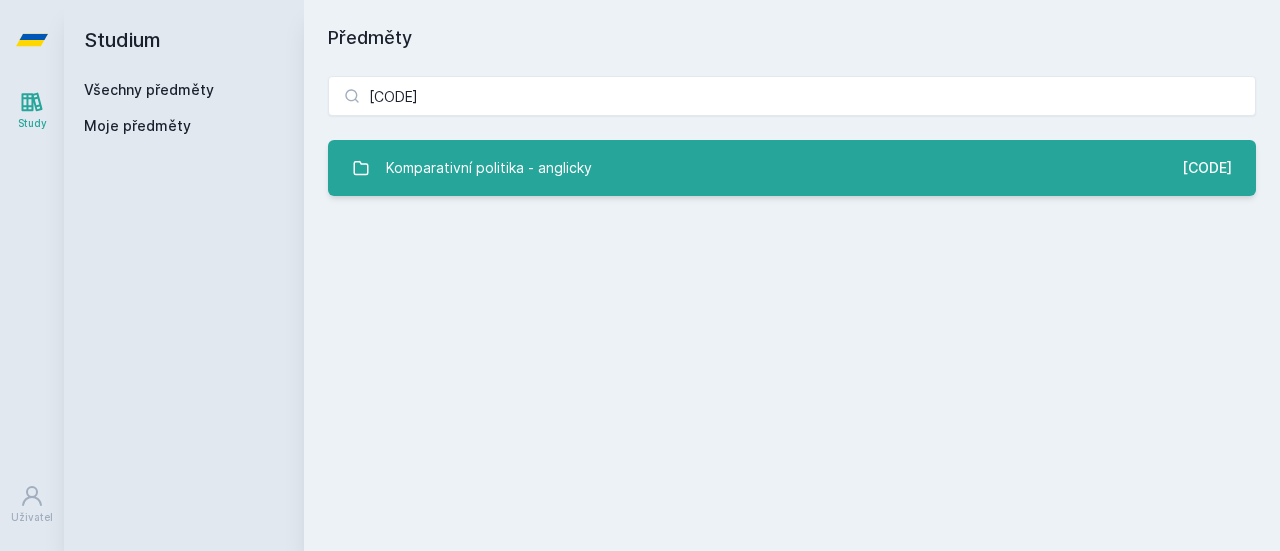click on "Komparativní politika - anglicky" at bounding box center [489, 168] 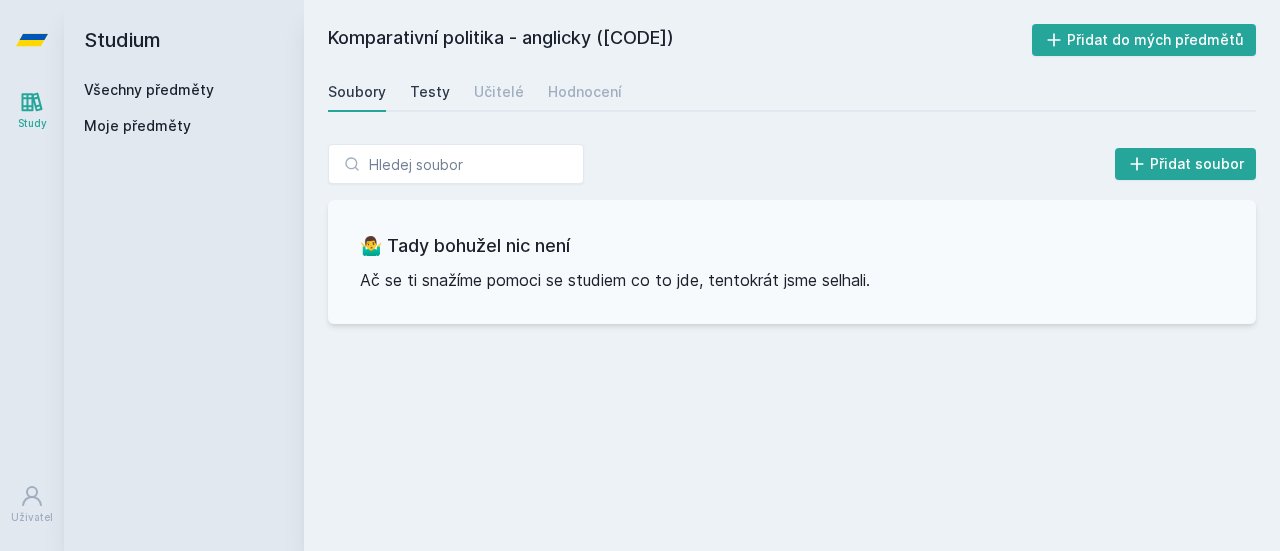 click on "Testy" at bounding box center [430, 92] 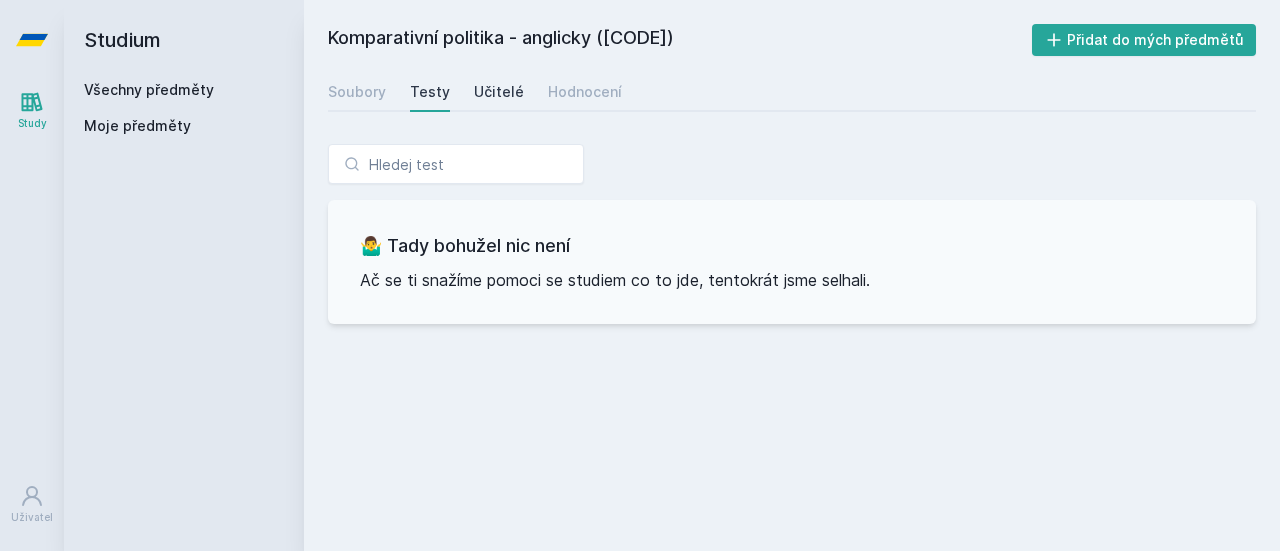 click on "Učitelé" at bounding box center [499, 92] 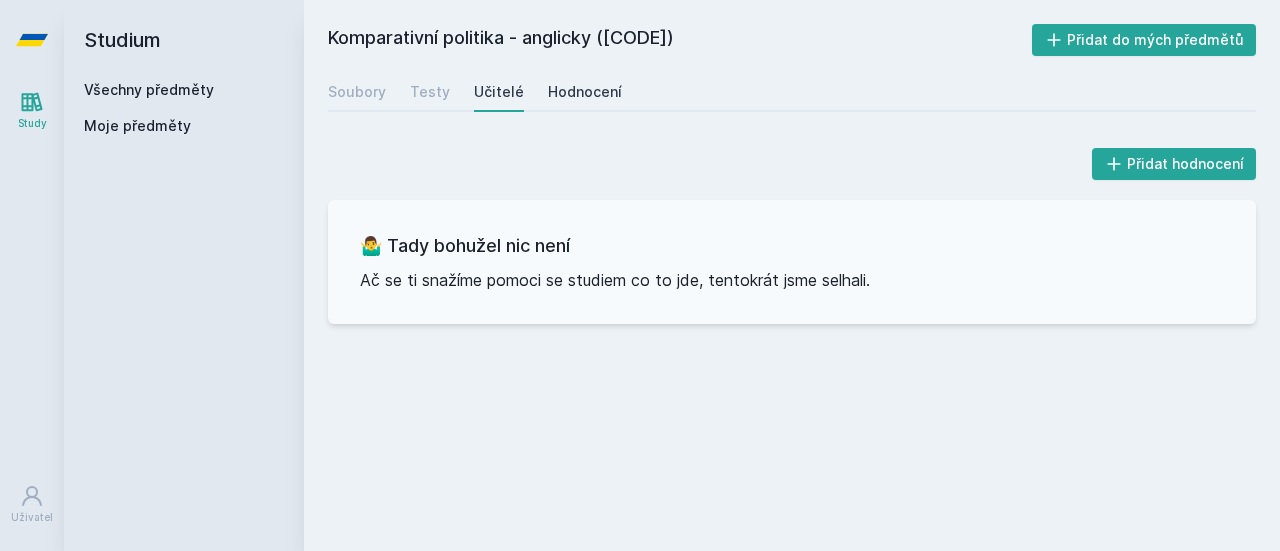 click on "Hodnocení" at bounding box center [585, 92] 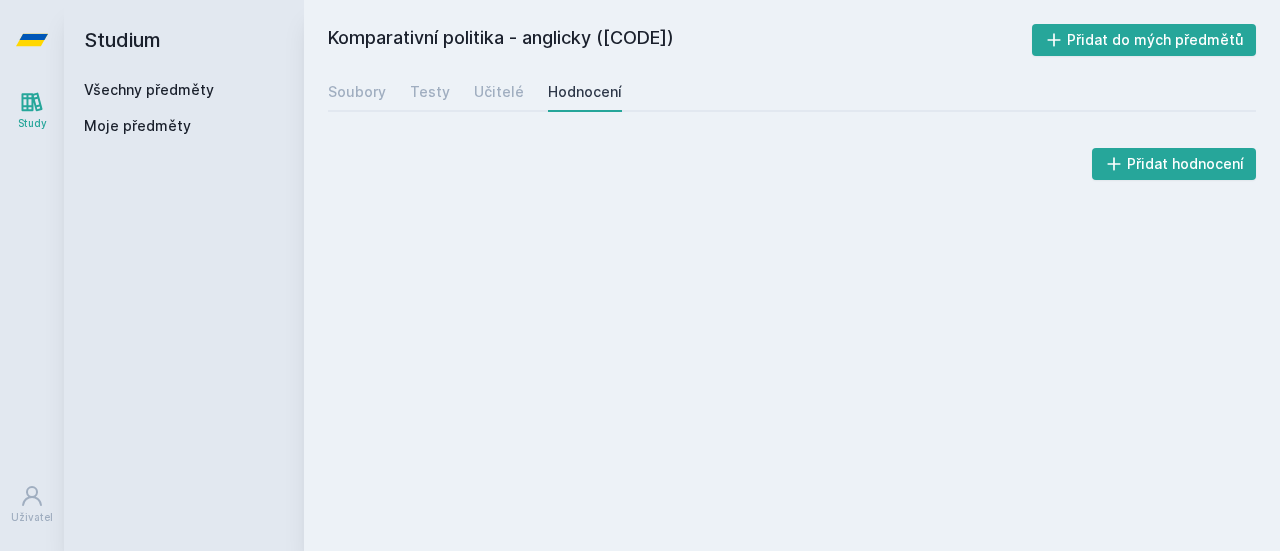click on "Všechny předměty" at bounding box center [149, 89] 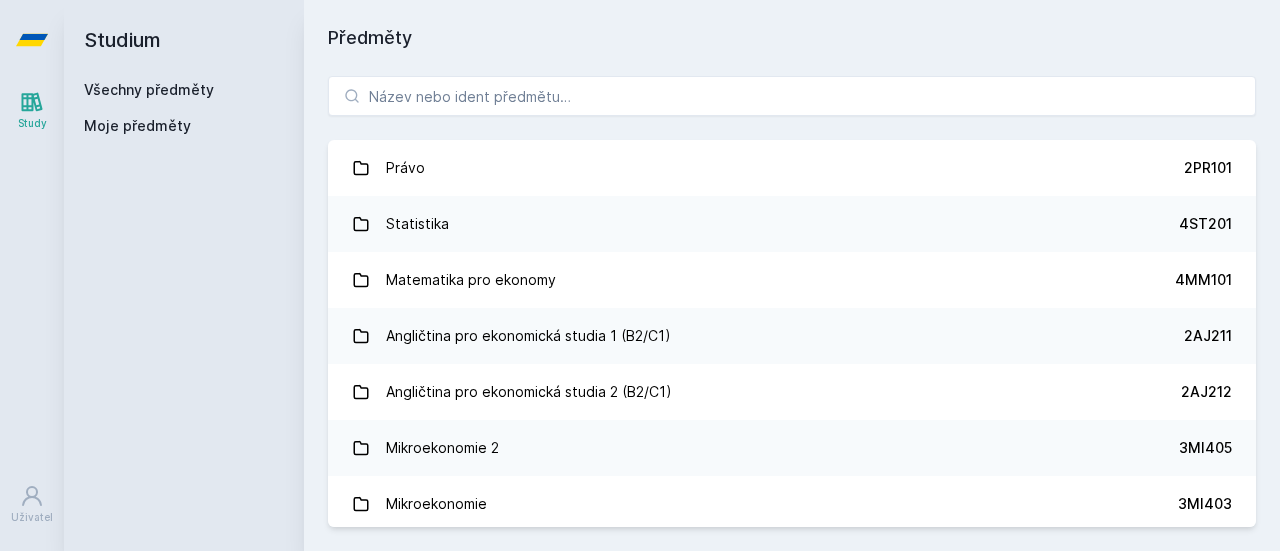 click on "Moje předměty" at bounding box center (137, 126) 